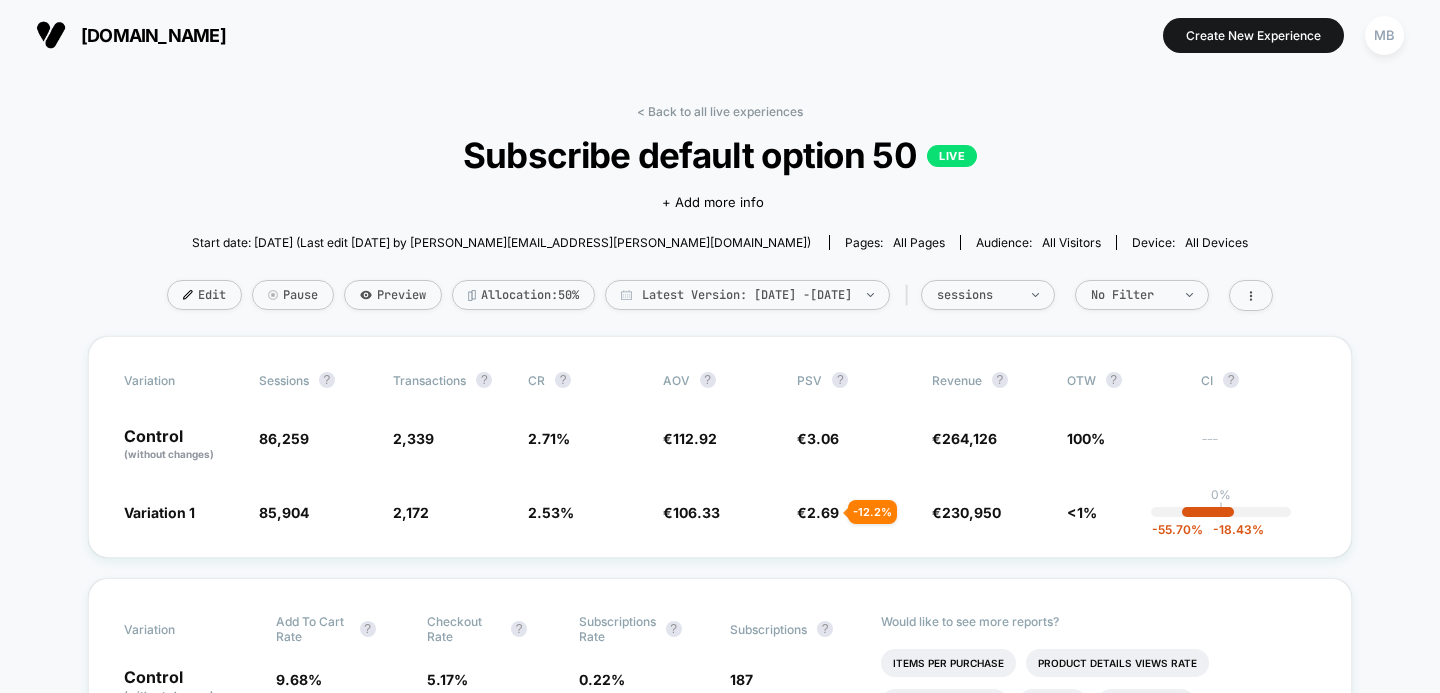 scroll, scrollTop: 0, scrollLeft: 0, axis: both 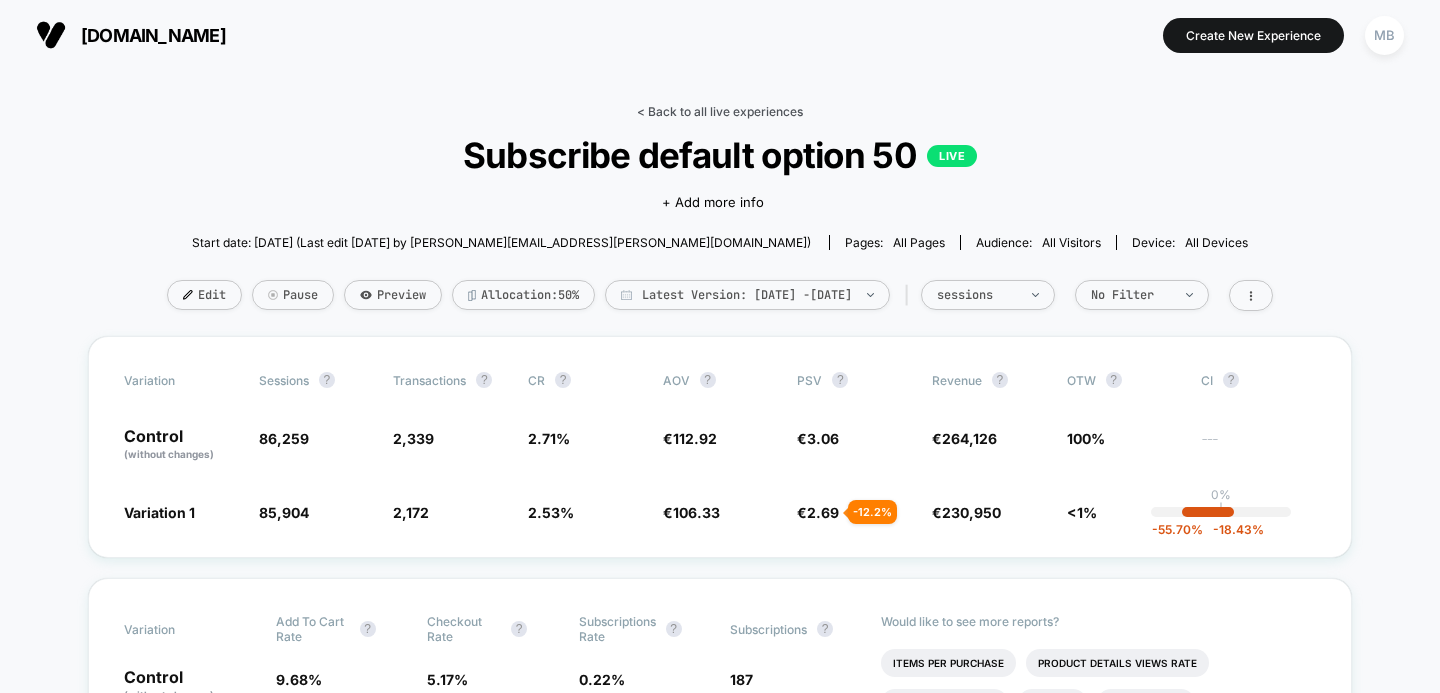 click on "< Back to all live experiences" at bounding box center (720, 111) 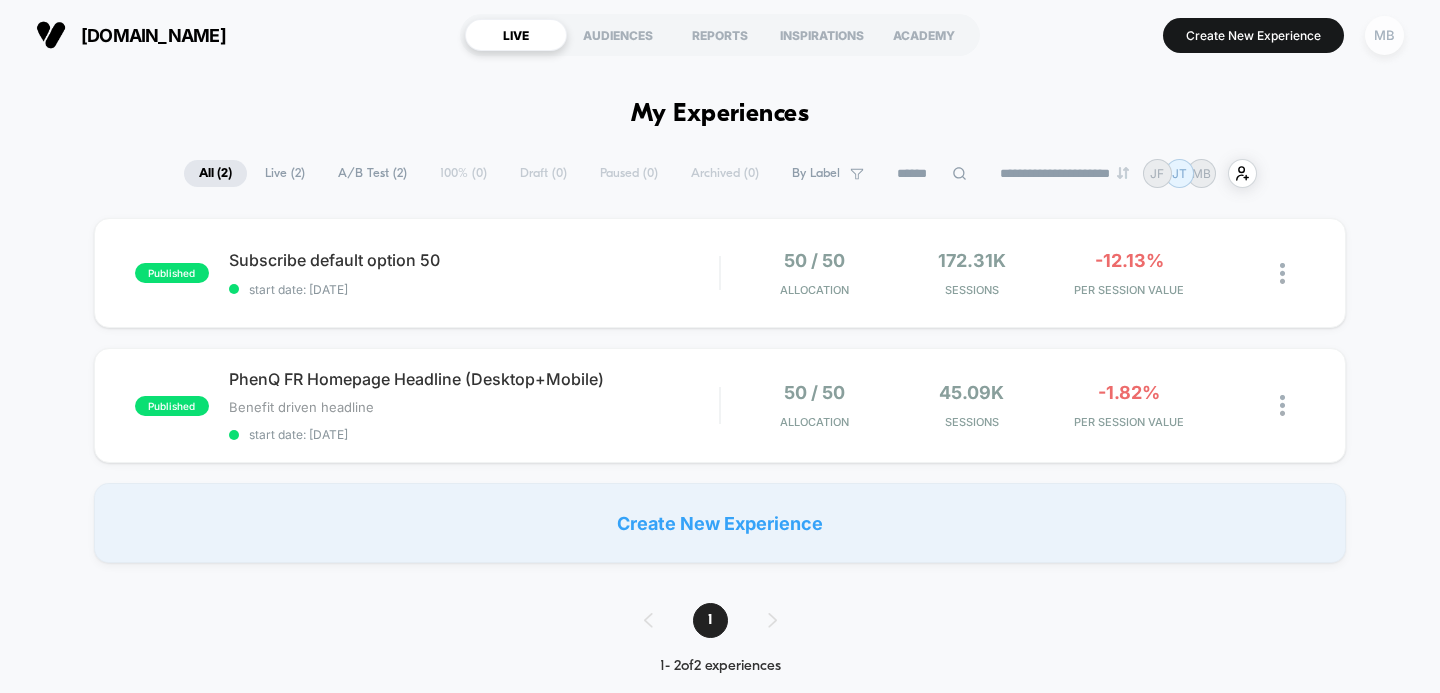 click on "MB" at bounding box center (1384, 35) 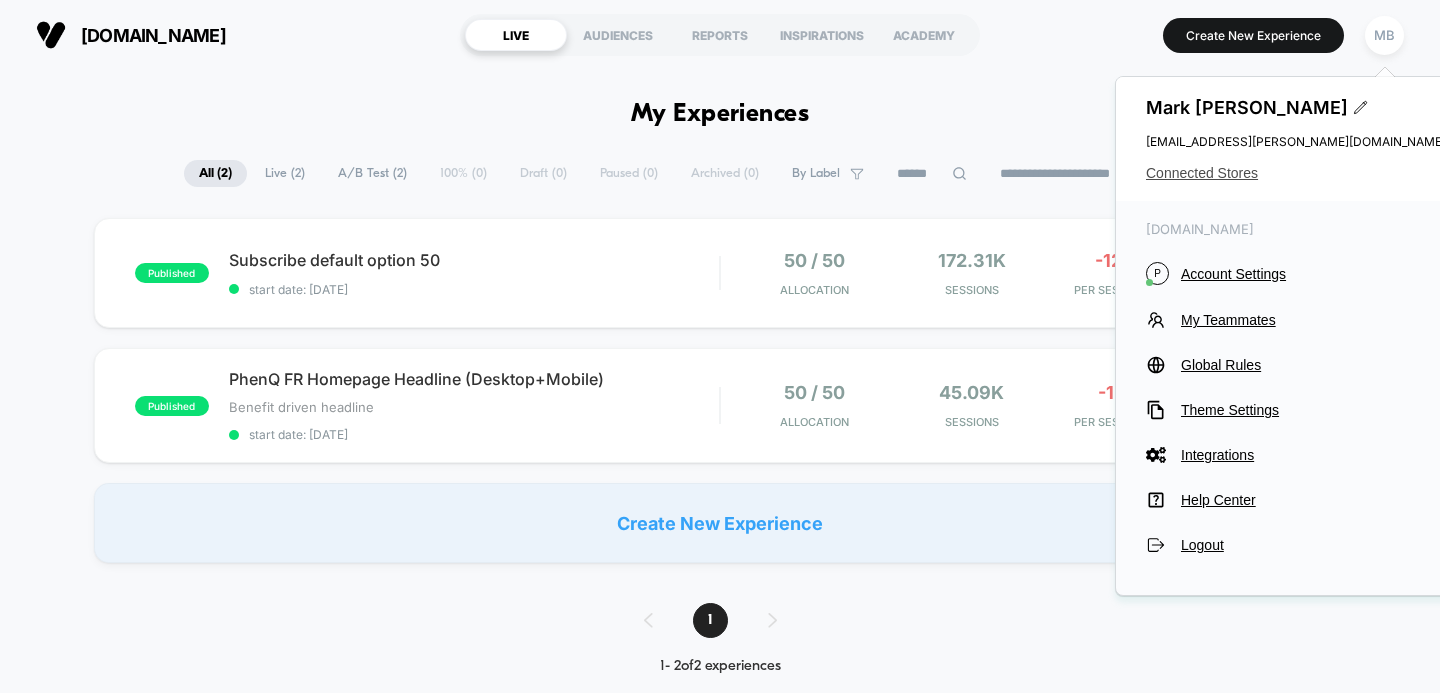 click on "Connected Stores" at bounding box center (1296, 173) 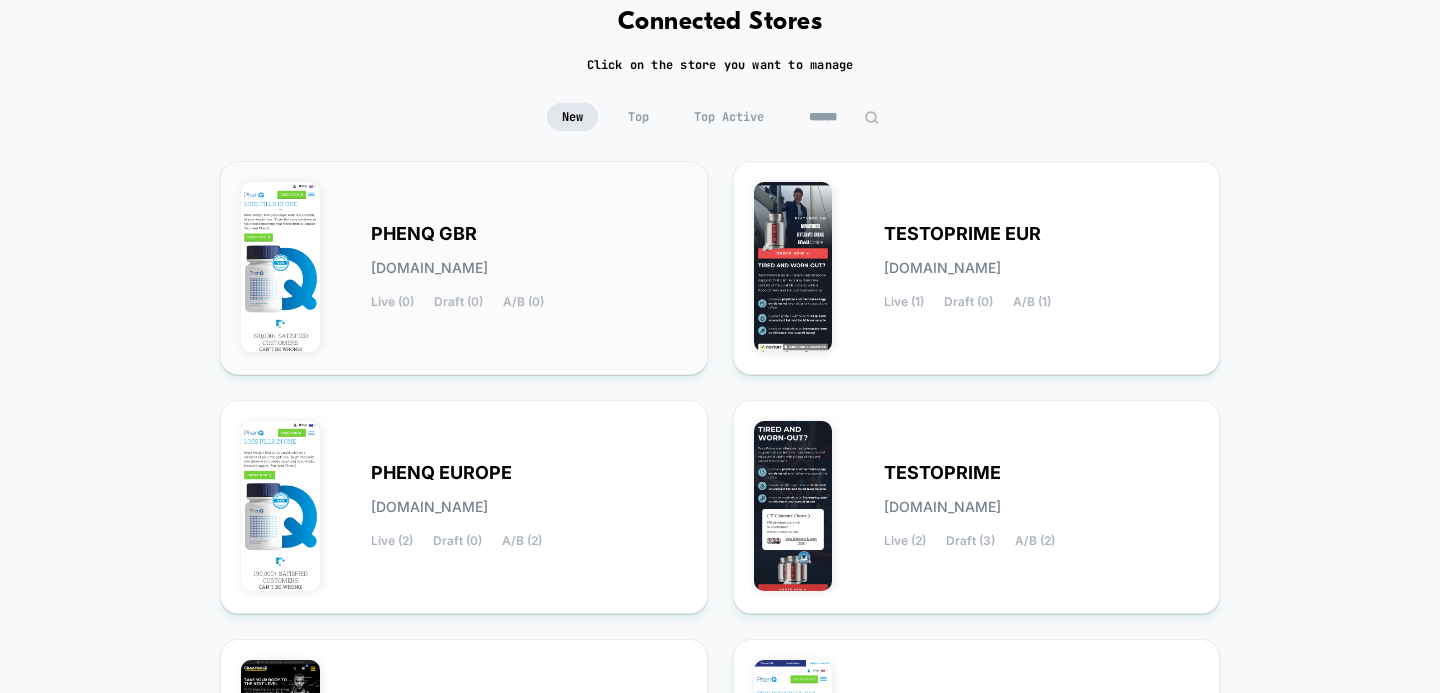scroll, scrollTop: 127, scrollLeft: 0, axis: vertical 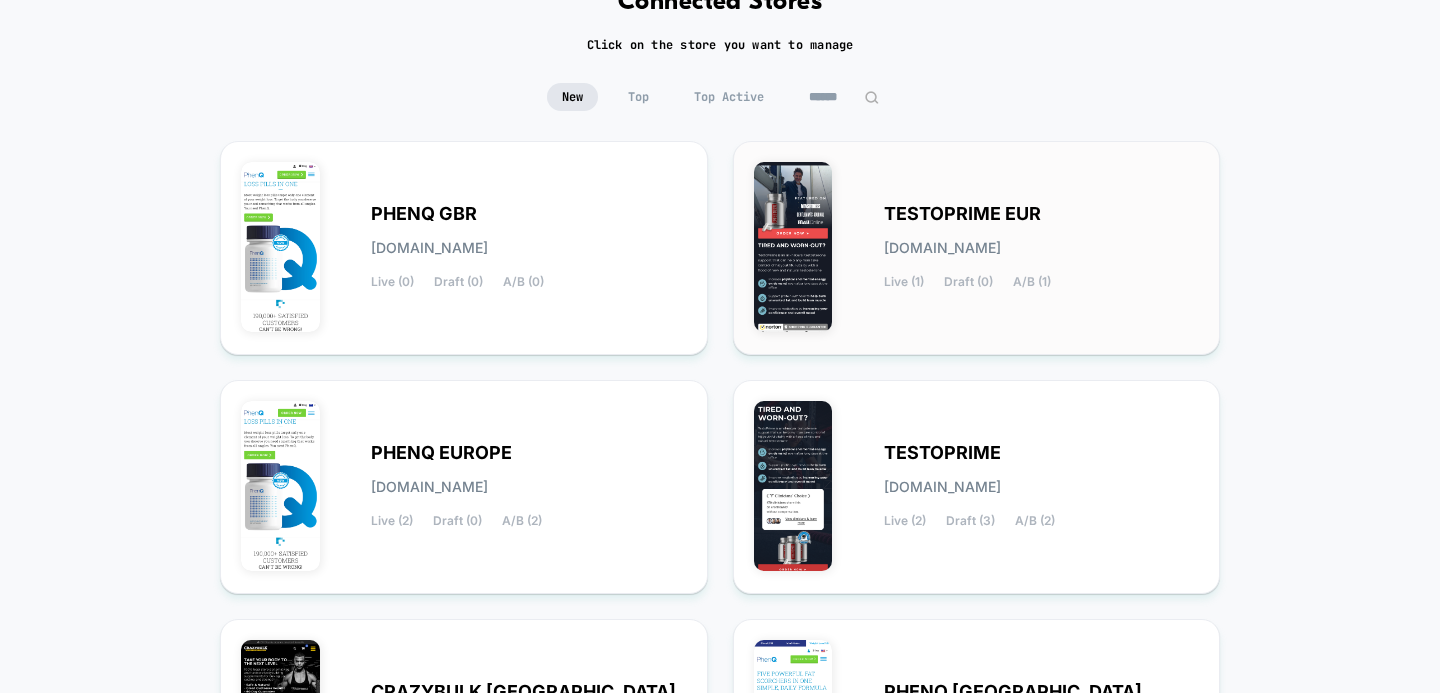 click on "TESTOPRIME EUR [DOMAIN_NAME] Live (1) Draft (0) A/B (1)" at bounding box center (1042, 248) 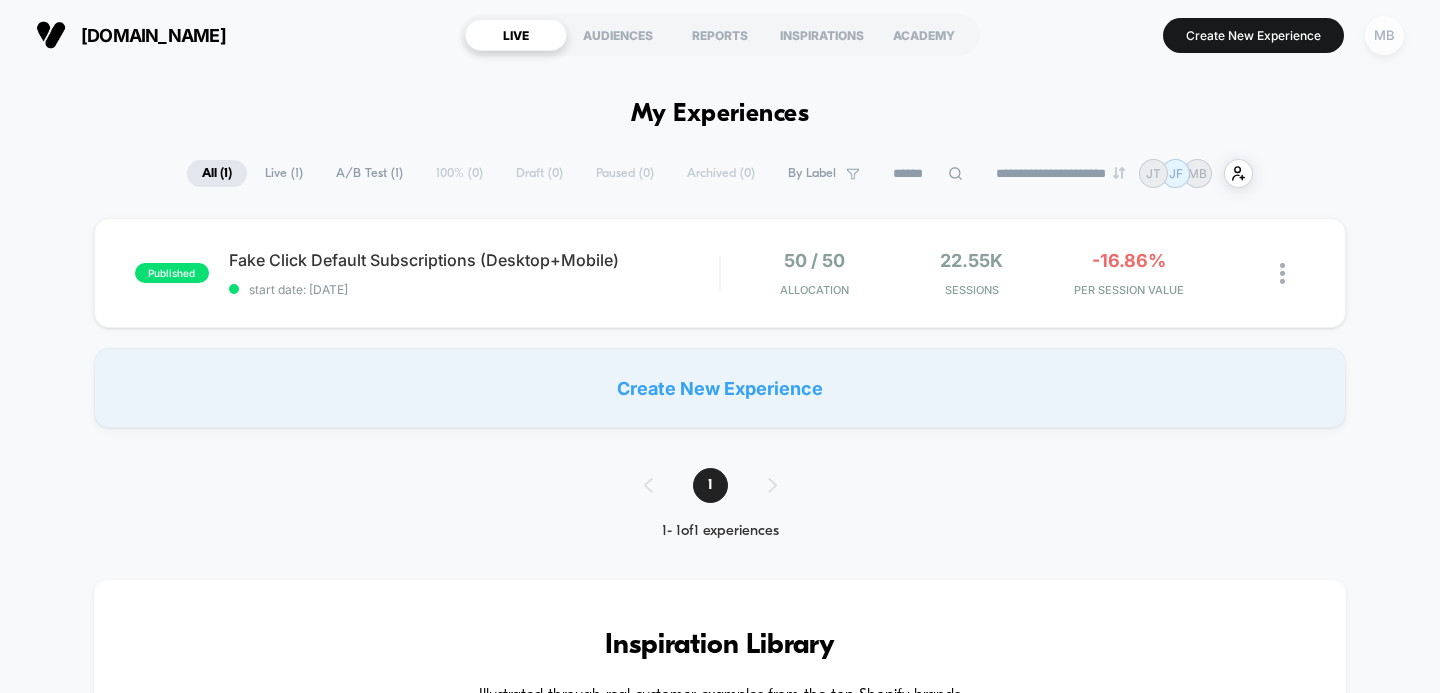 click on "MB" at bounding box center [1384, 35] 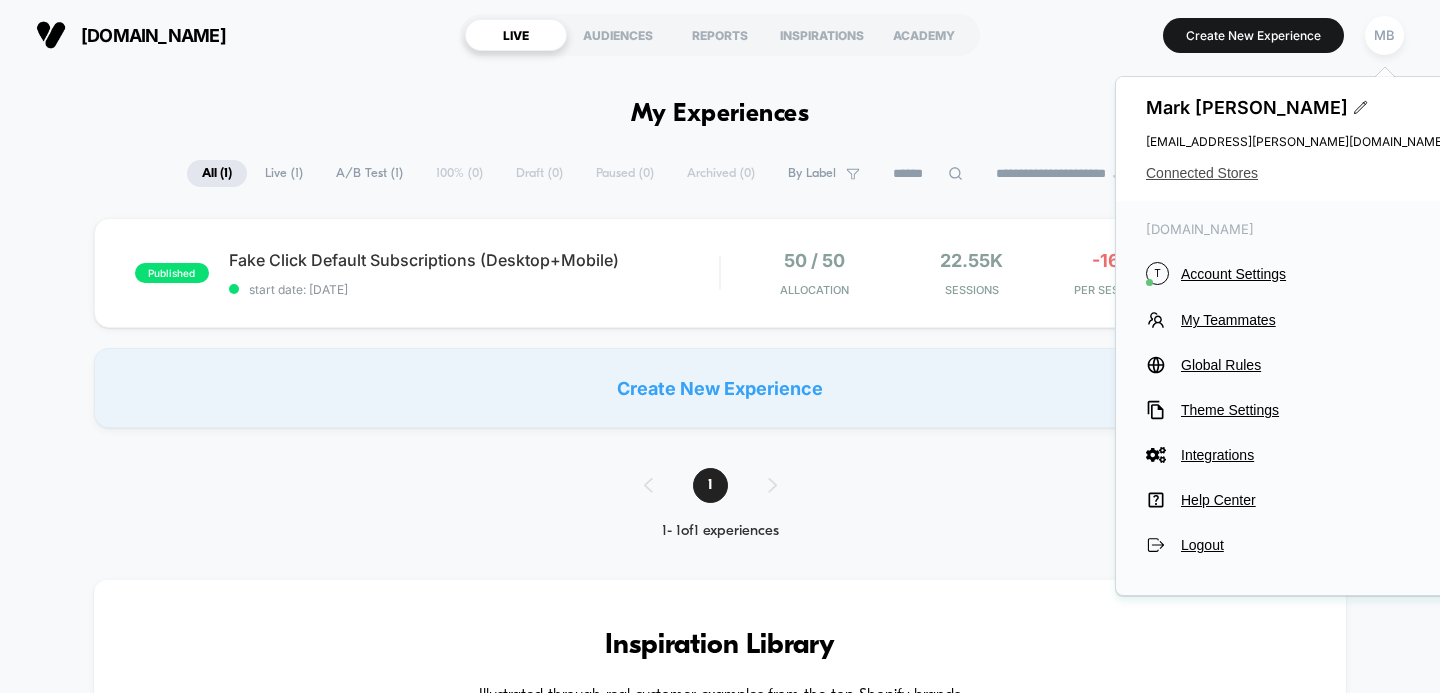 click on "Connected Stores" at bounding box center [1296, 173] 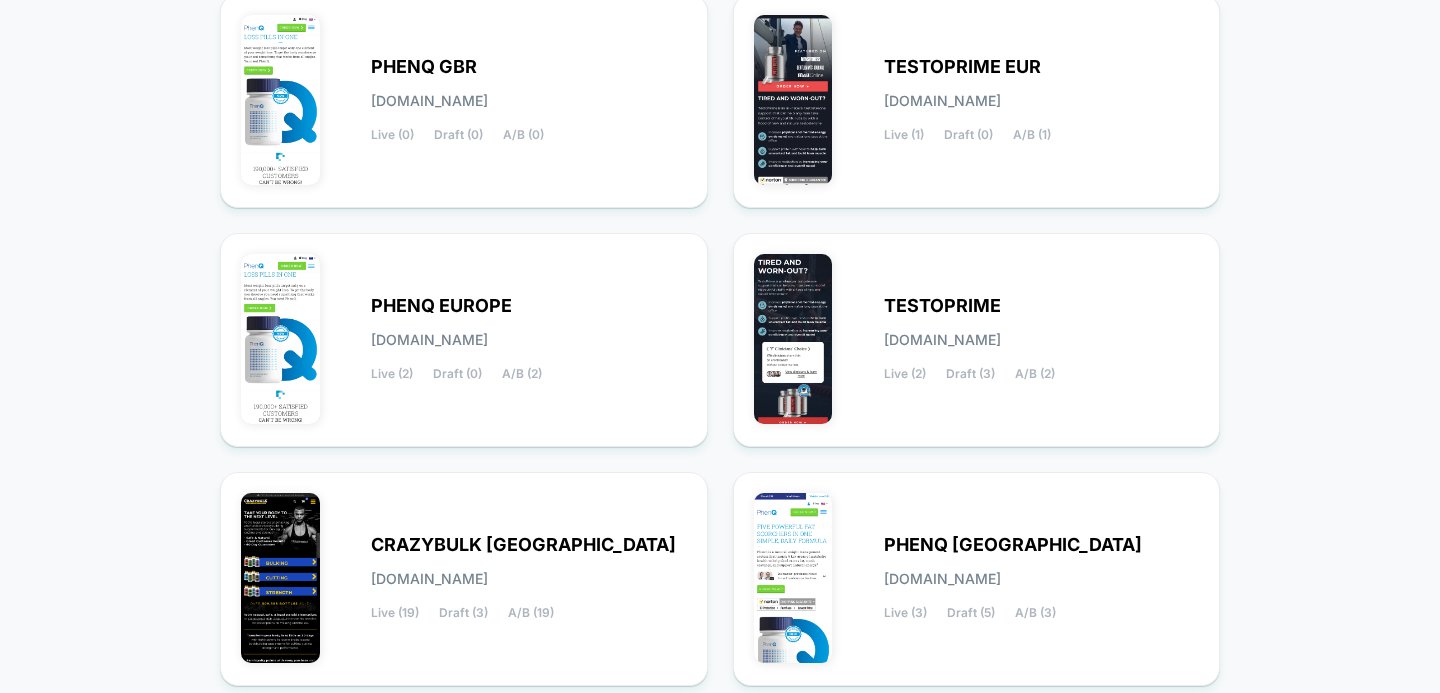 scroll, scrollTop: 276, scrollLeft: 0, axis: vertical 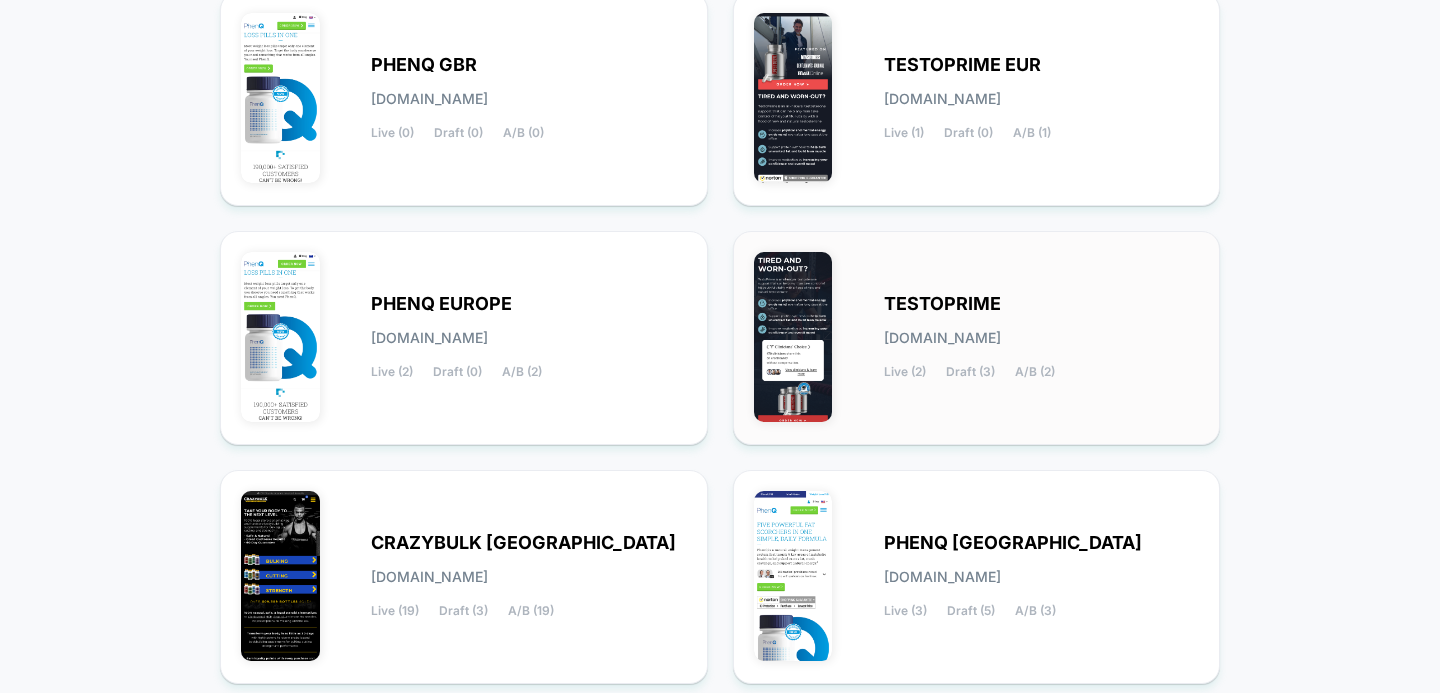 click on "TESTOPRIME [DOMAIN_NAME] Live (2) Draft (3) A/B (2)" at bounding box center [977, 338] 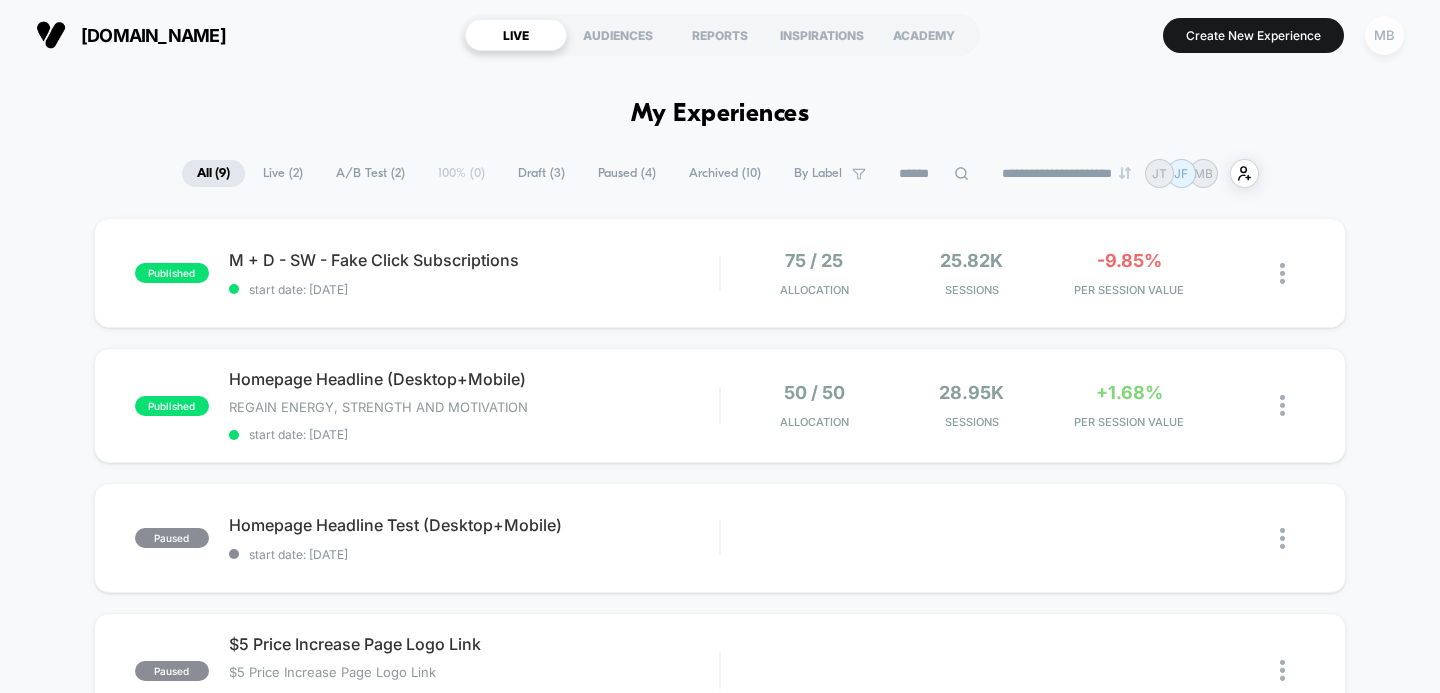 click on "MB" at bounding box center [1384, 35] 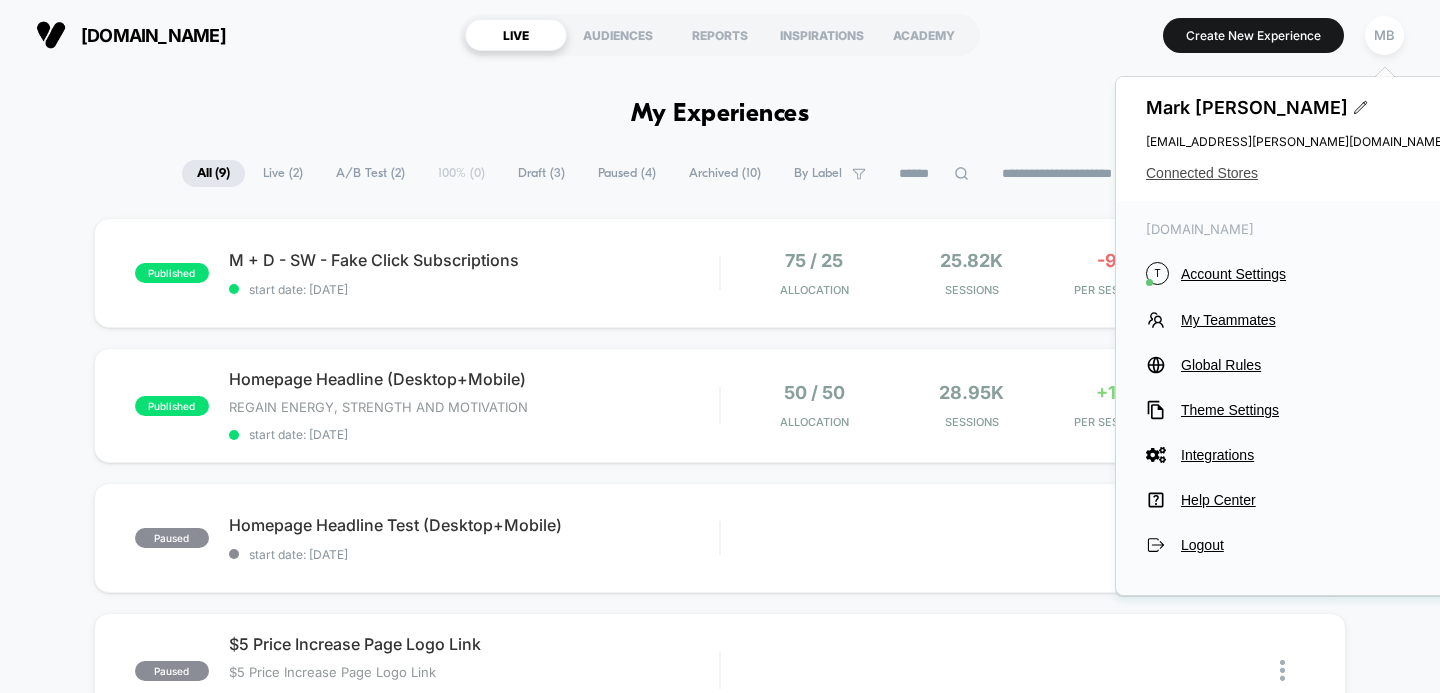 click on "Connected Stores" at bounding box center (1296, 173) 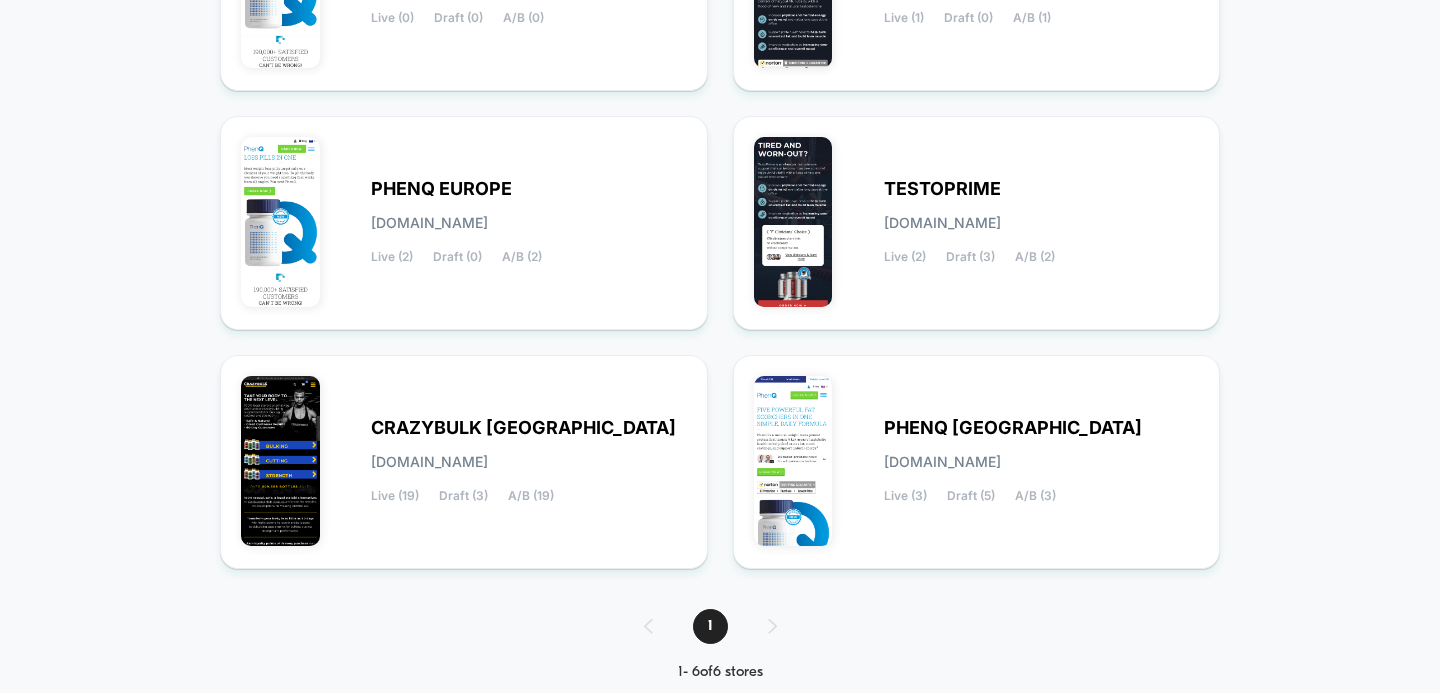 scroll, scrollTop: 429, scrollLeft: 0, axis: vertical 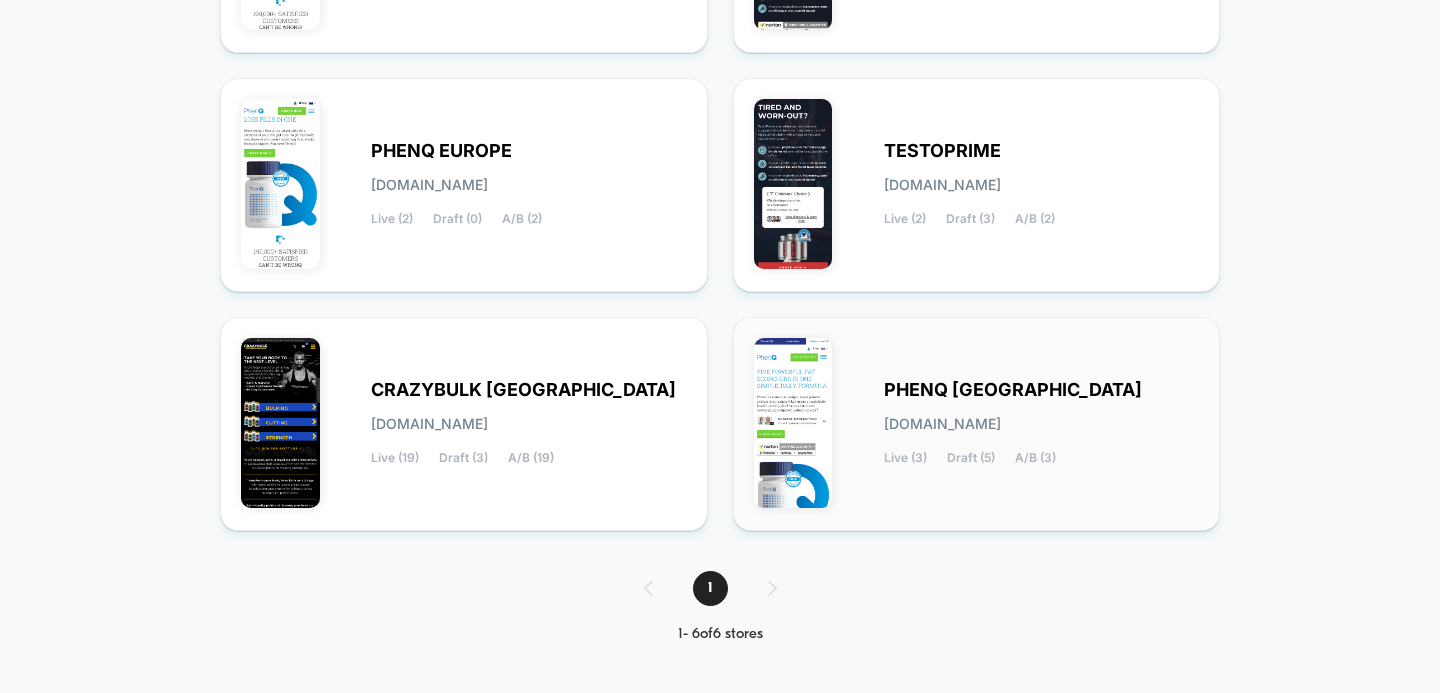 click on "PHENQ USA [DOMAIN_NAME] Live (3) Draft (5) A/B (3)" at bounding box center [977, 424] 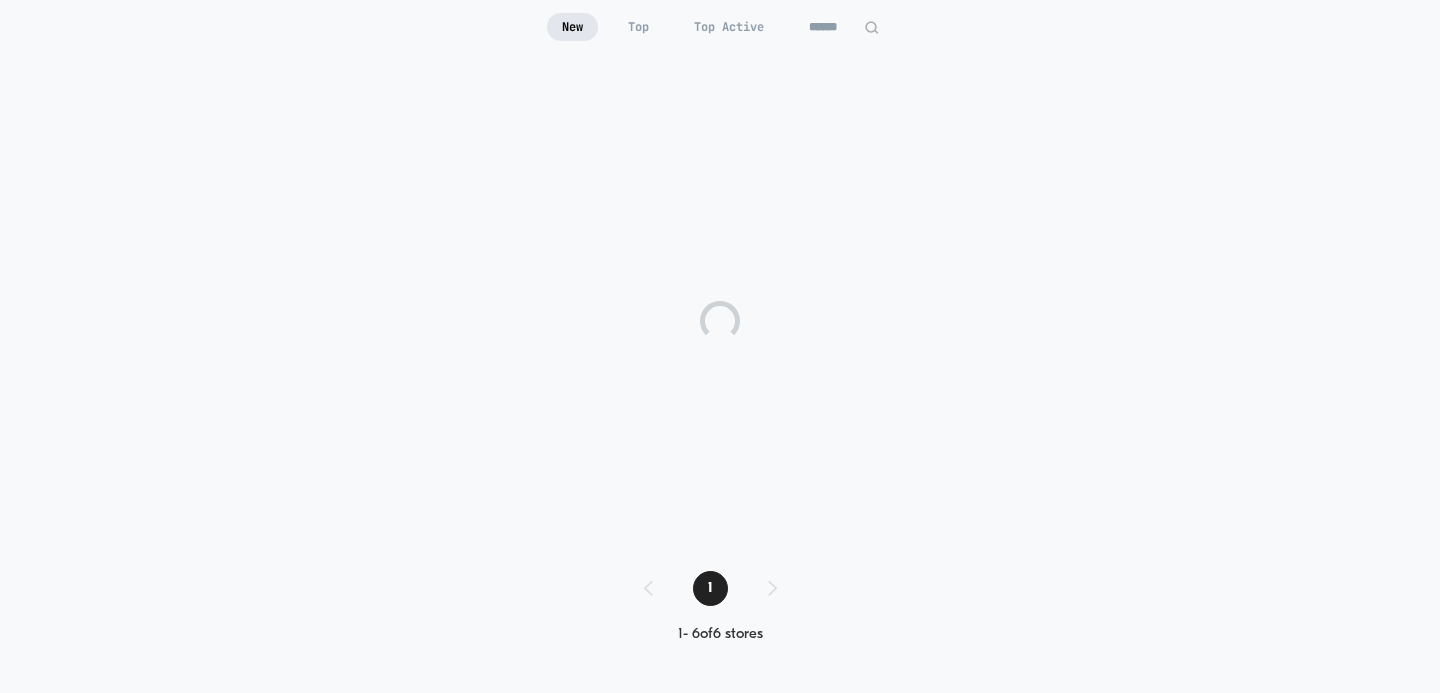 scroll, scrollTop: 196, scrollLeft: 0, axis: vertical 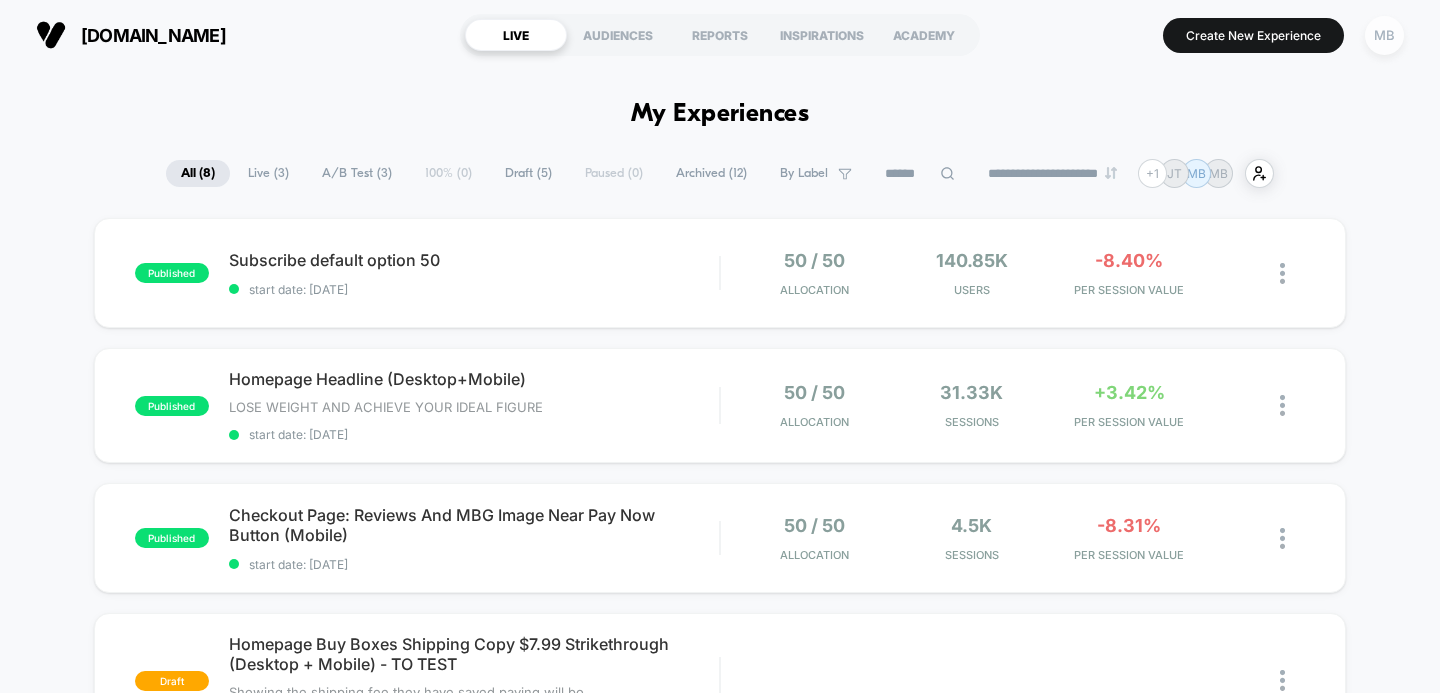 click on "MB" at bounding box center (1384, 35) 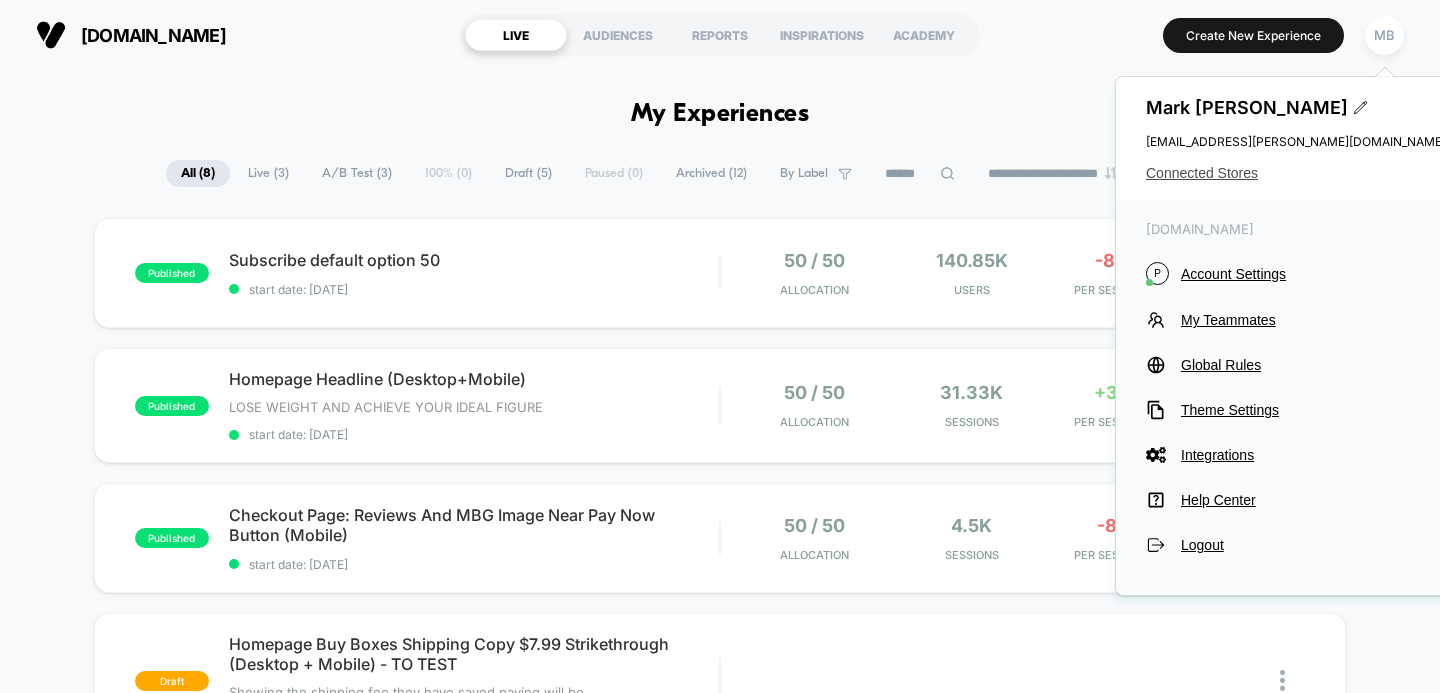 click on "Connected Stores" at bounding box center [1296, 173] 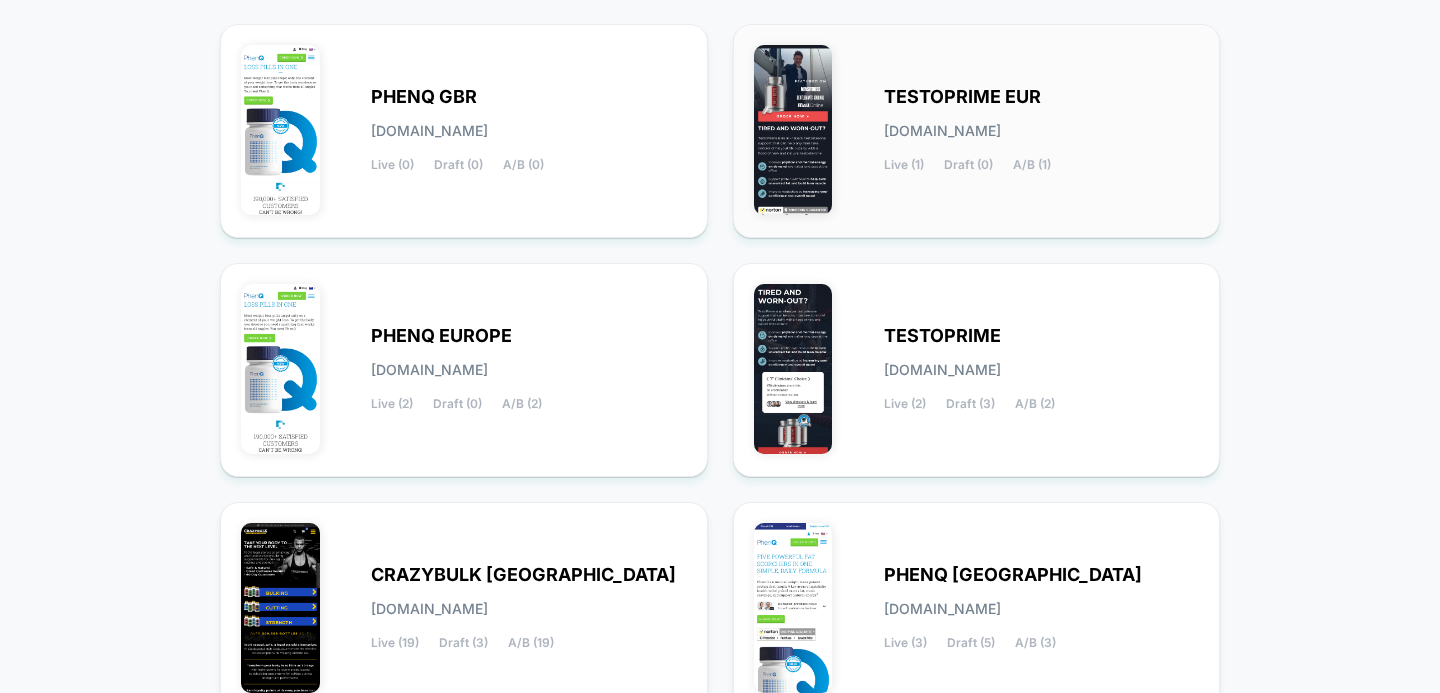 scroll, scrollTop: 429, scrollLeft: 0, axis: vertical 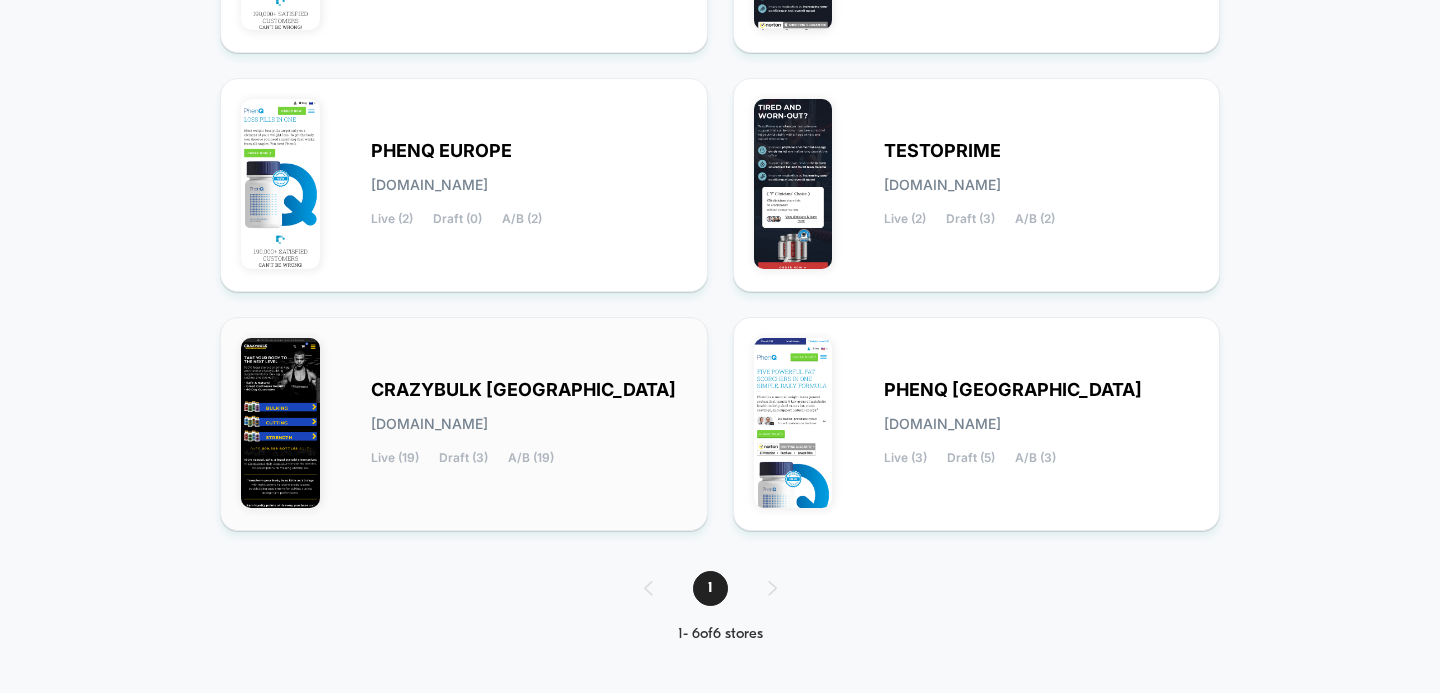 click on "CRAZYBULK USA [DOMAIN_NAME] Live (19) Draft (3) A/B (19)" at bounding box center [529, 424] 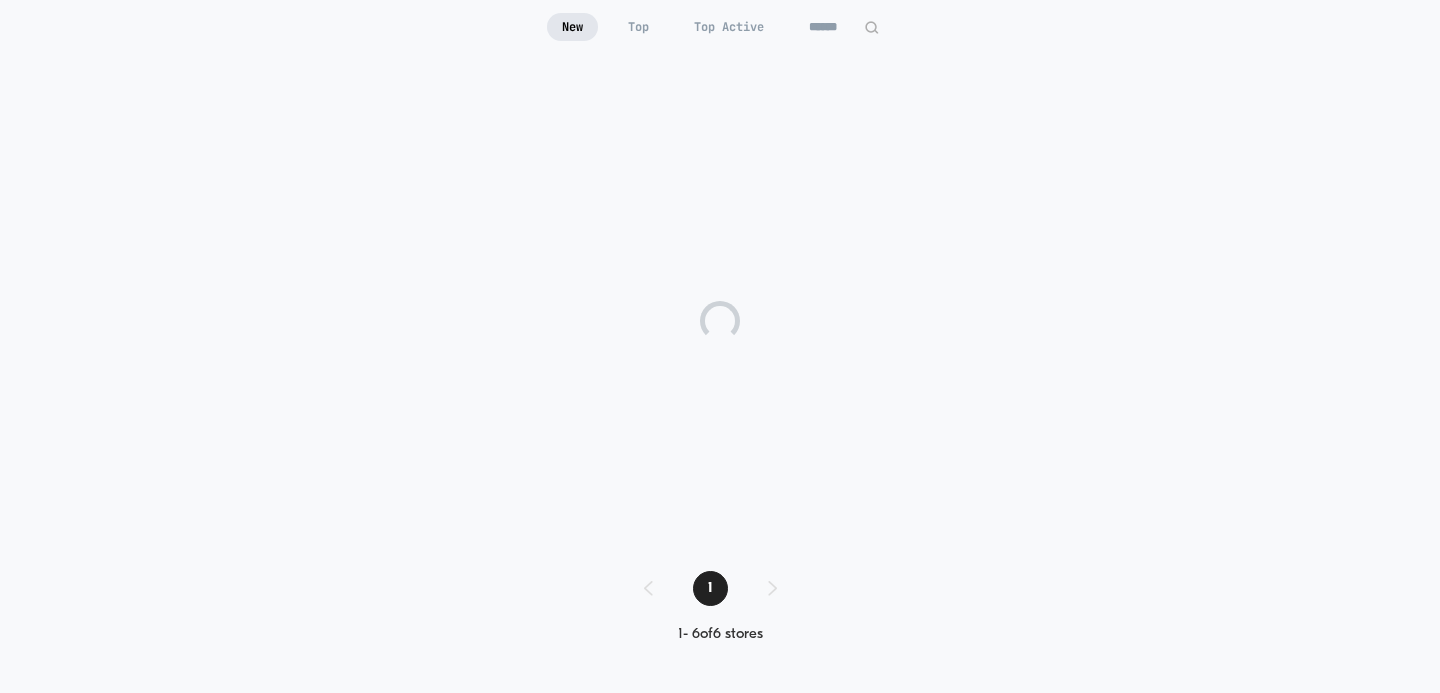 scroll, scrollTop: 196, scrollLeft: 0, axis: vertical 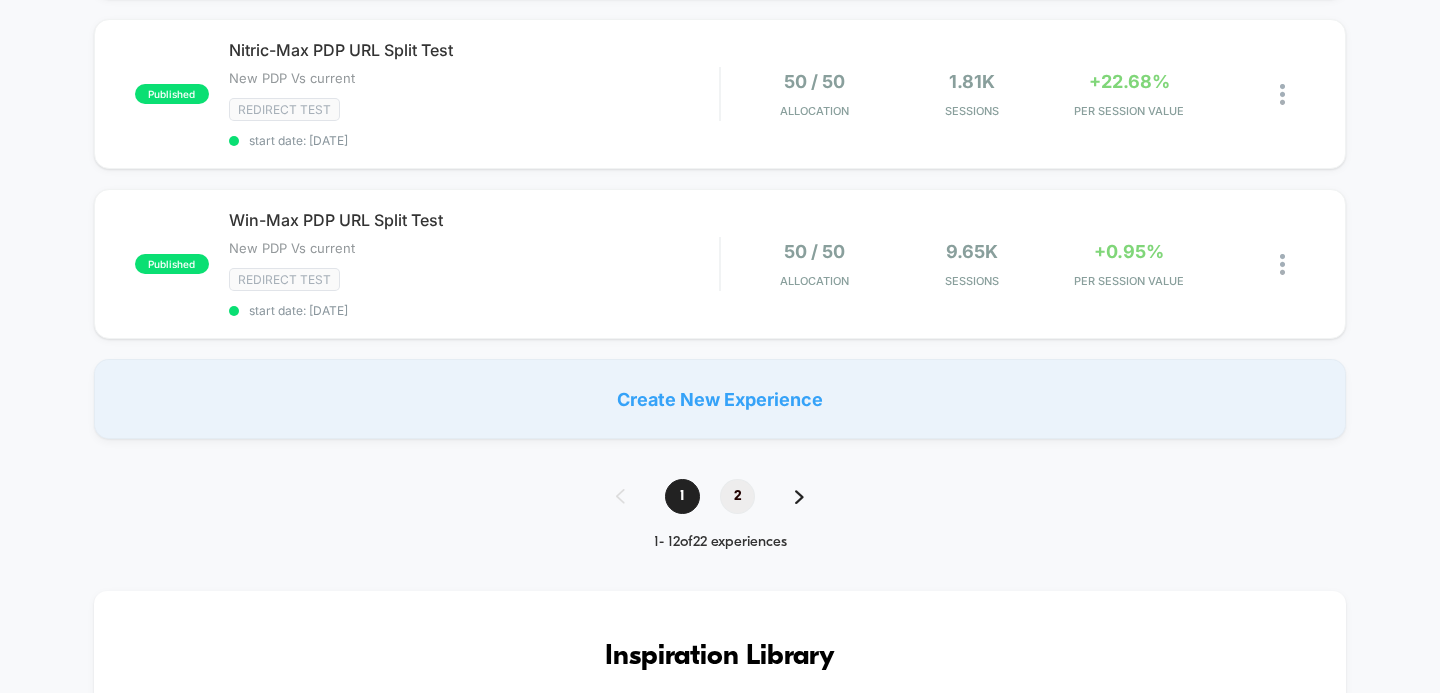 click on "2" at bounding box center [737, 496] 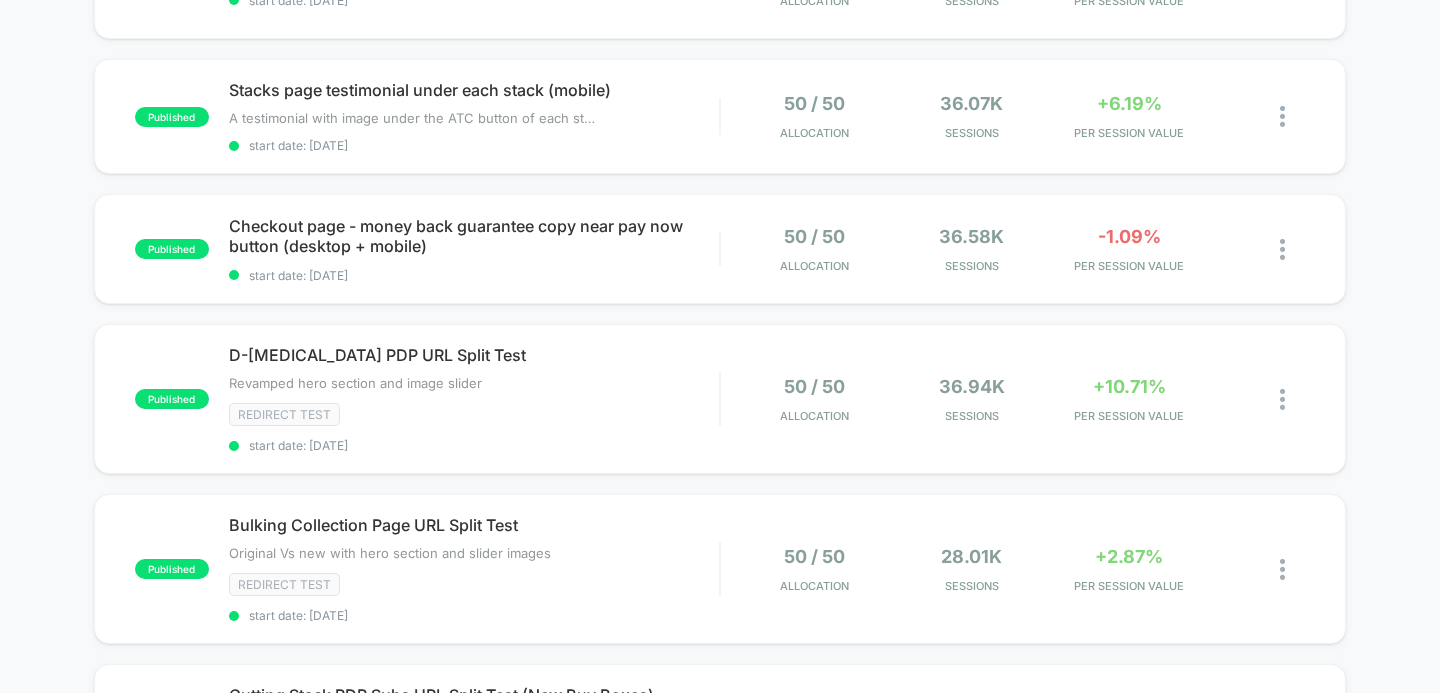 scroll, scrollTop: 592, scrollLeft: 0, axis: vertical 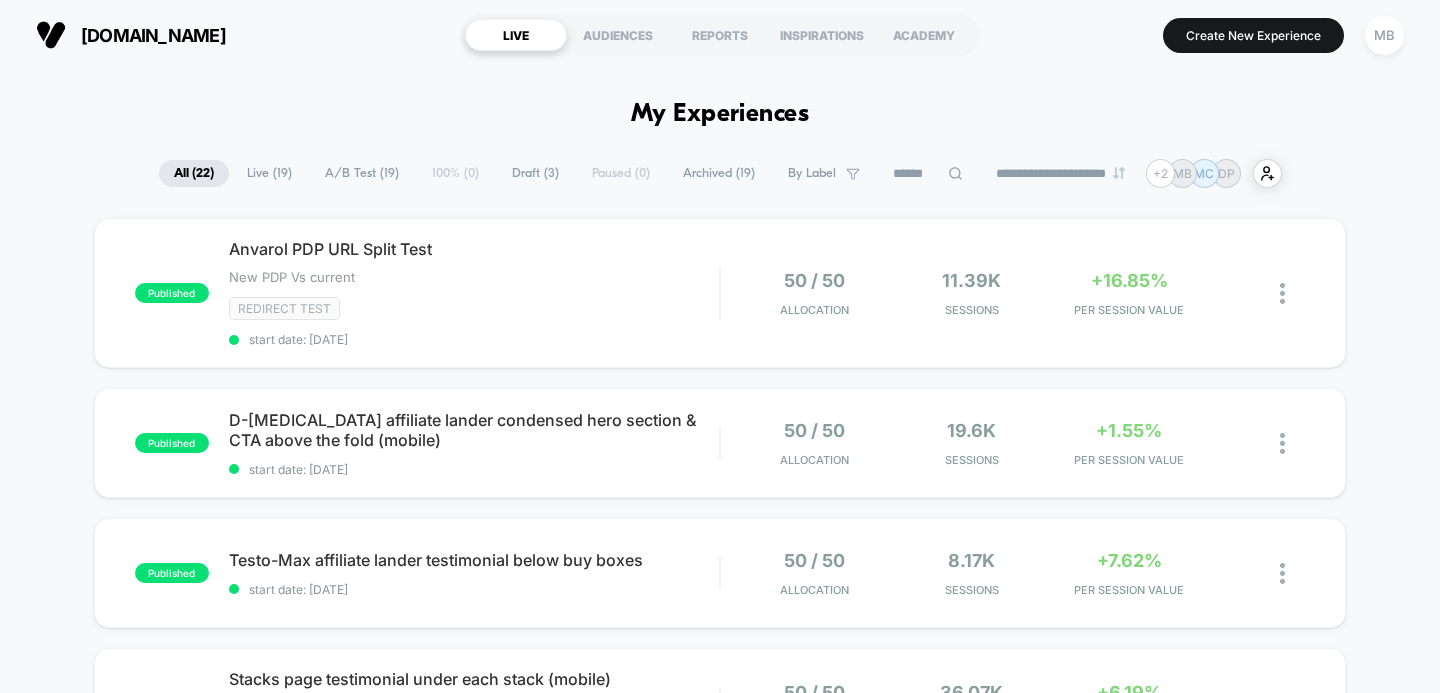 click on "**********" at bounding box center (720, 1824) 